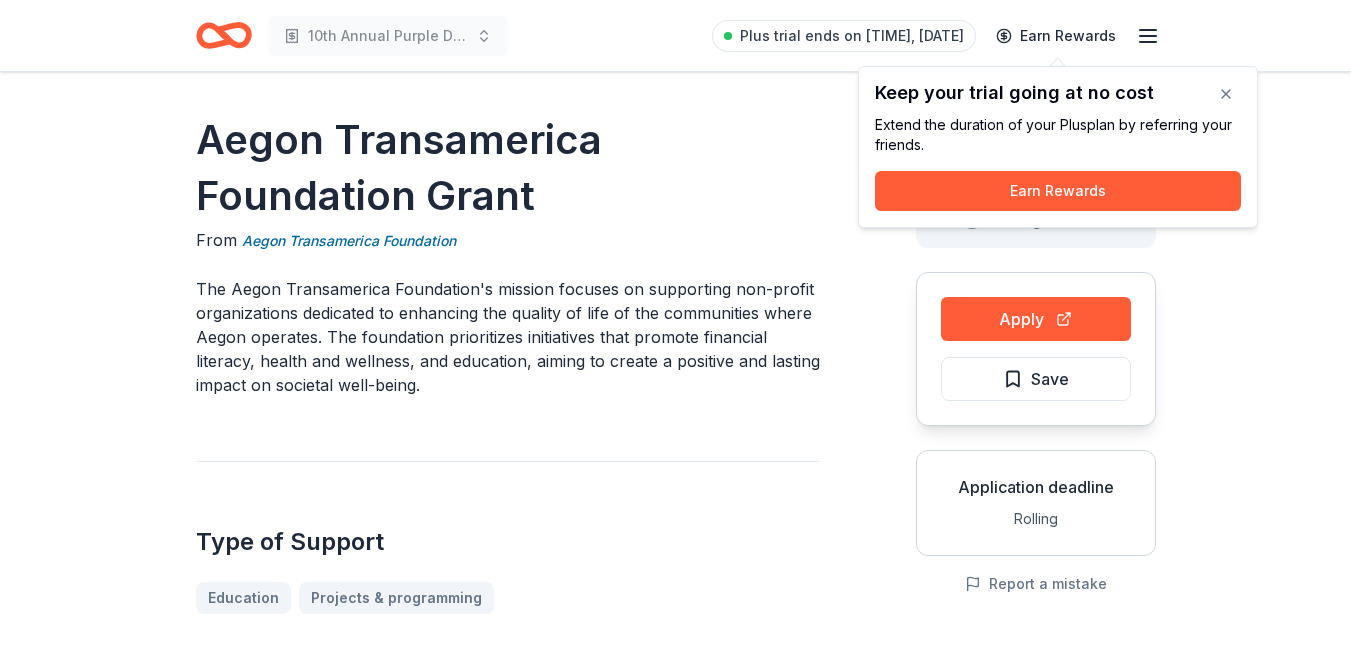 scroll, scrollTop: 0, scrollLeft: 0, axis: both 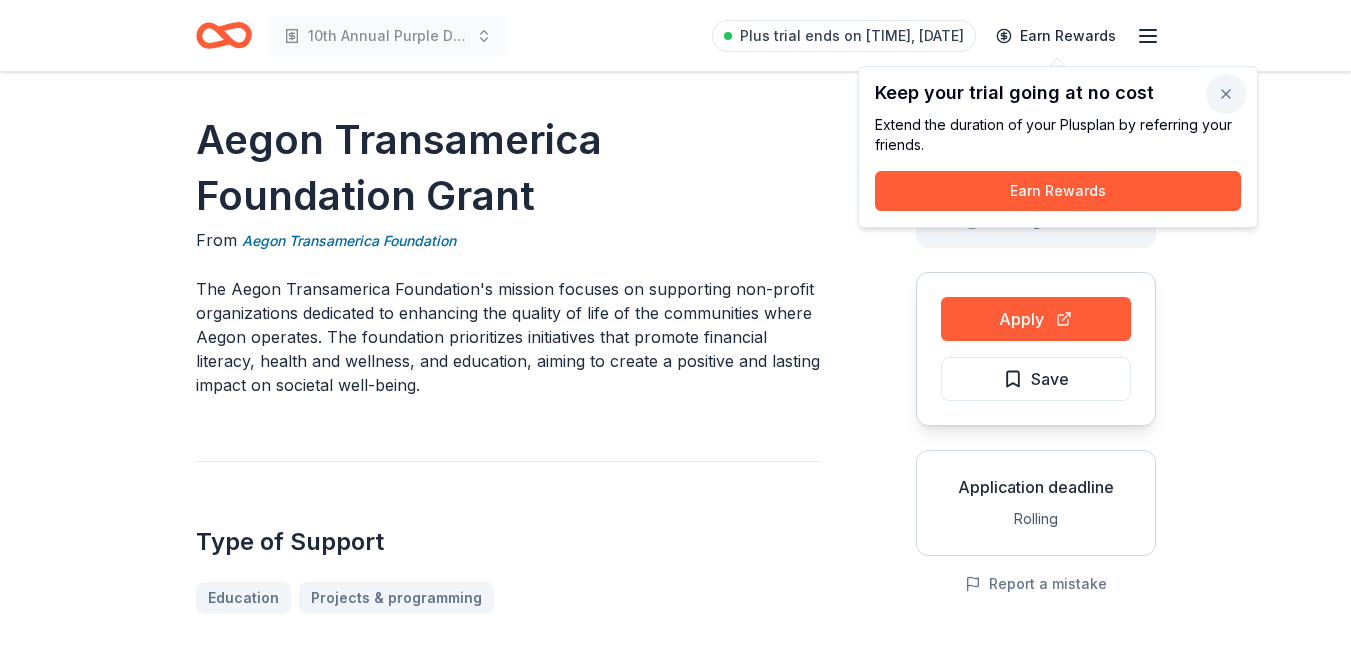 click at bounding box center (1226, 94) 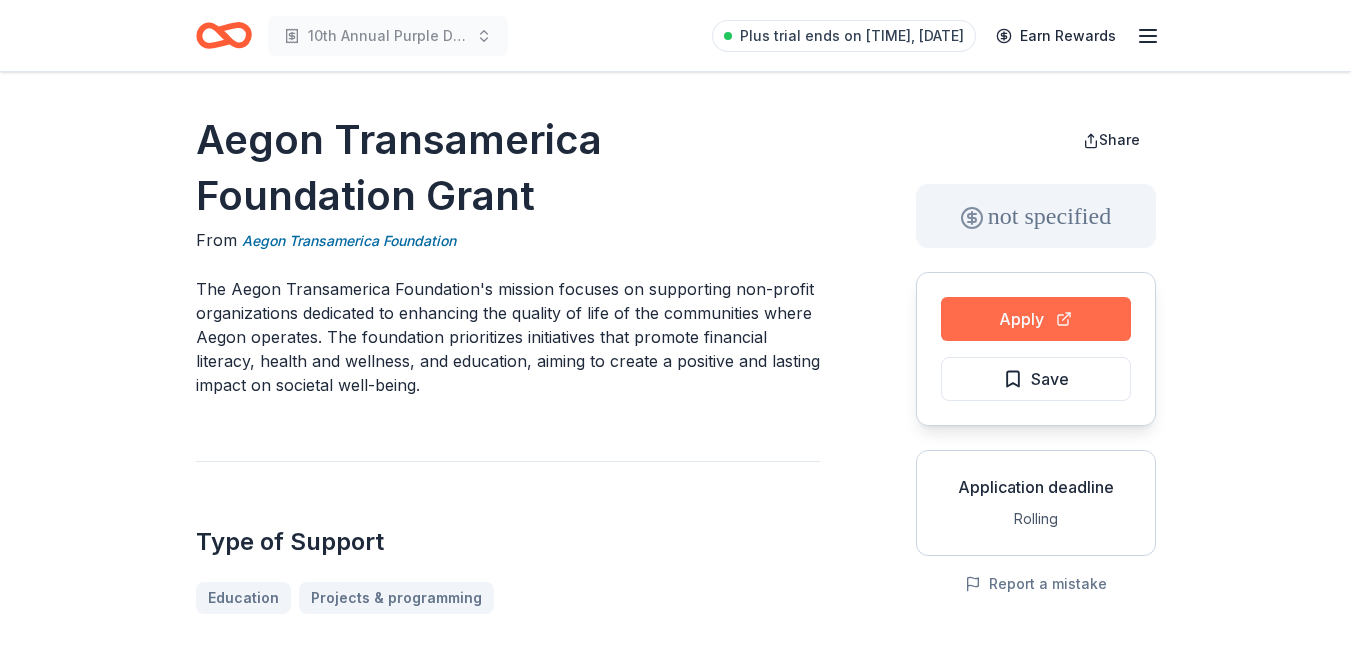 click on "Apply" at bounding box center (1036, 319) 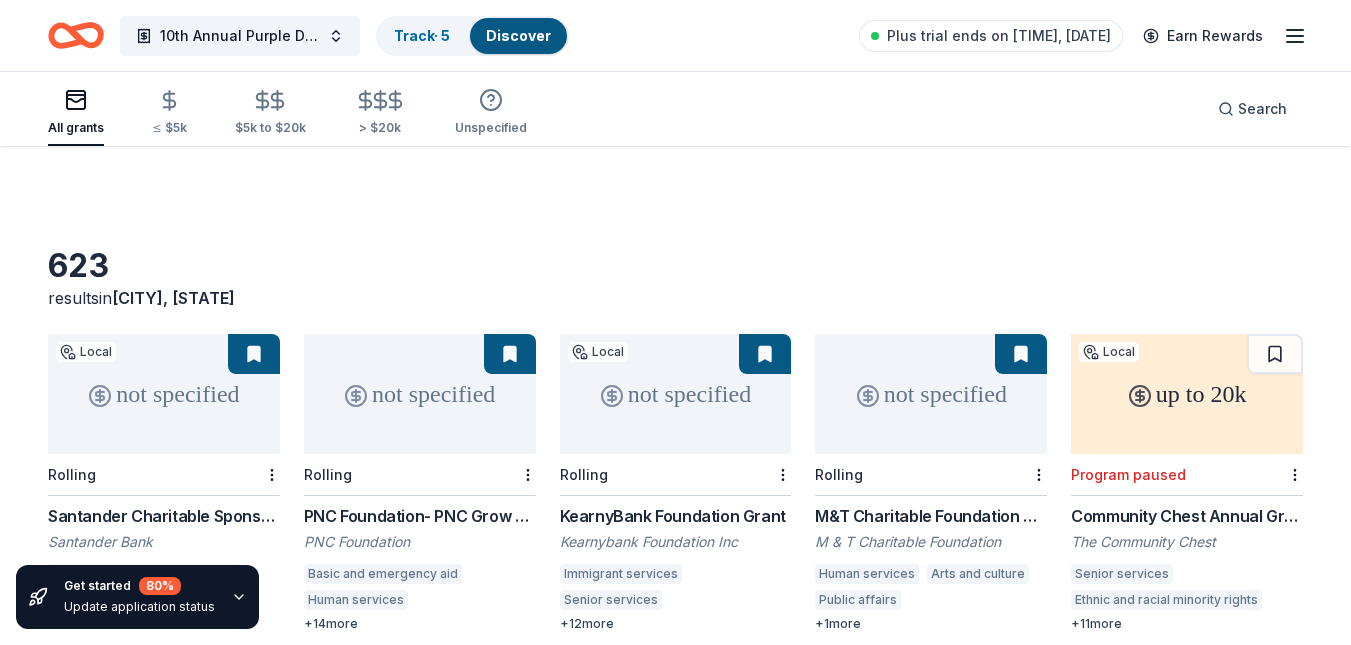 scroll, scrollTop: 186, scrollLeft: 0, axis: vertical 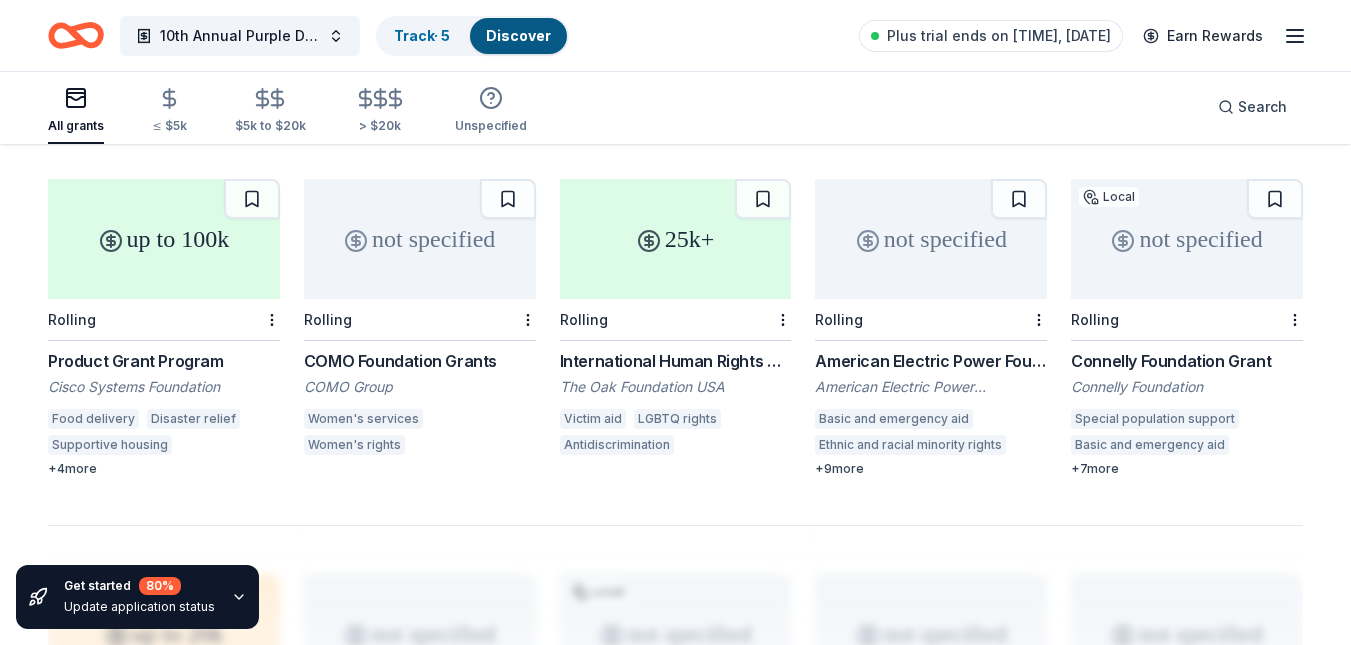click on "American Electric Power Foundation Grants" at bounding box center [931, 361] 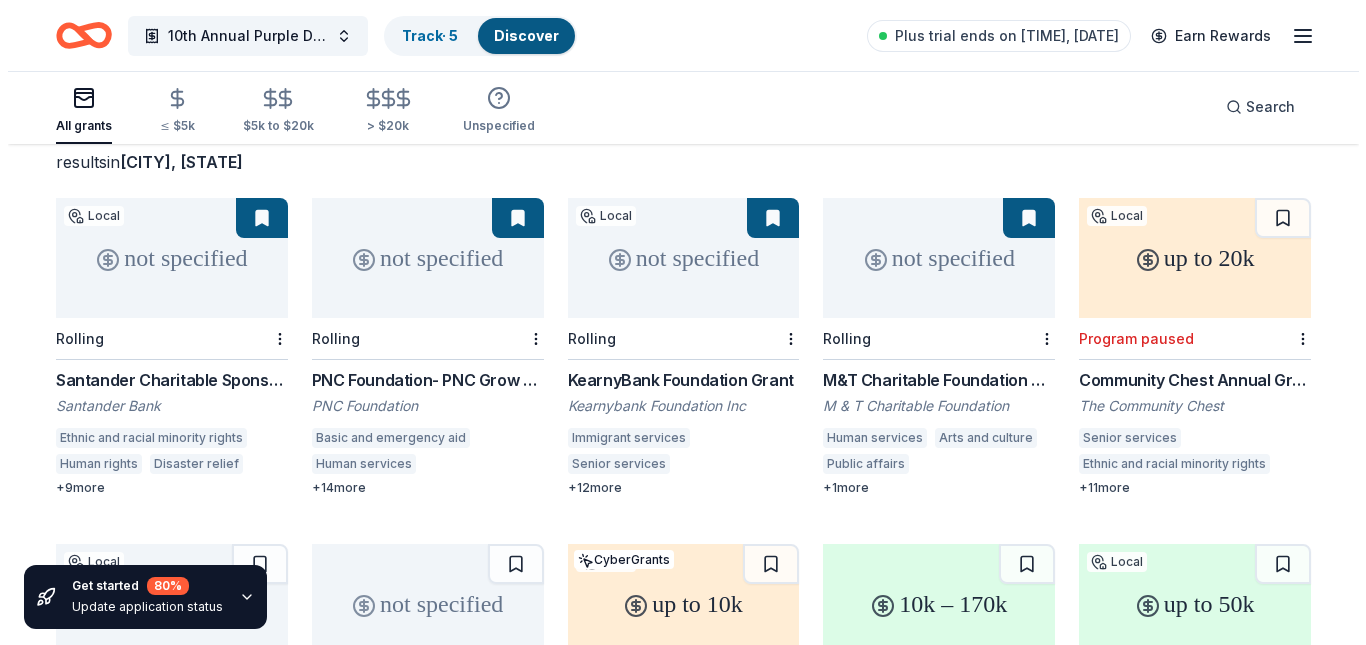 scroll, scrollTop: 0, scrollLeft: 0, axis: both 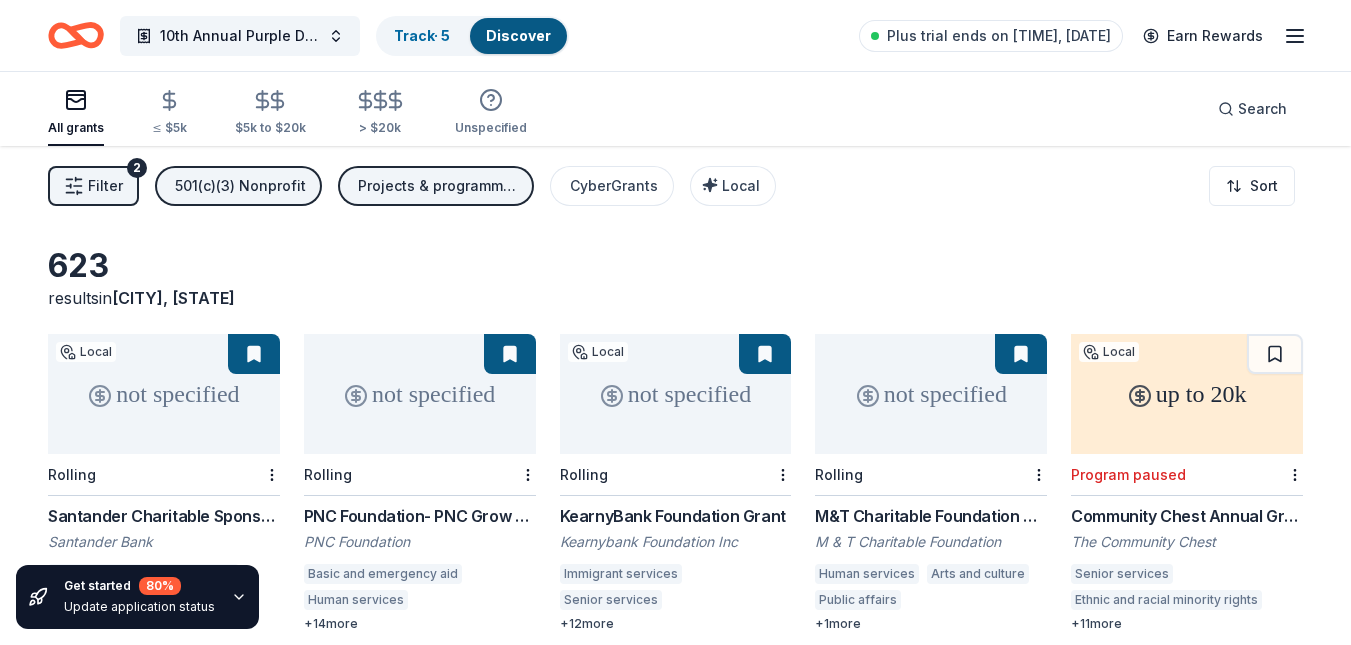 click on "Filter" at bounding box center (105, 186) 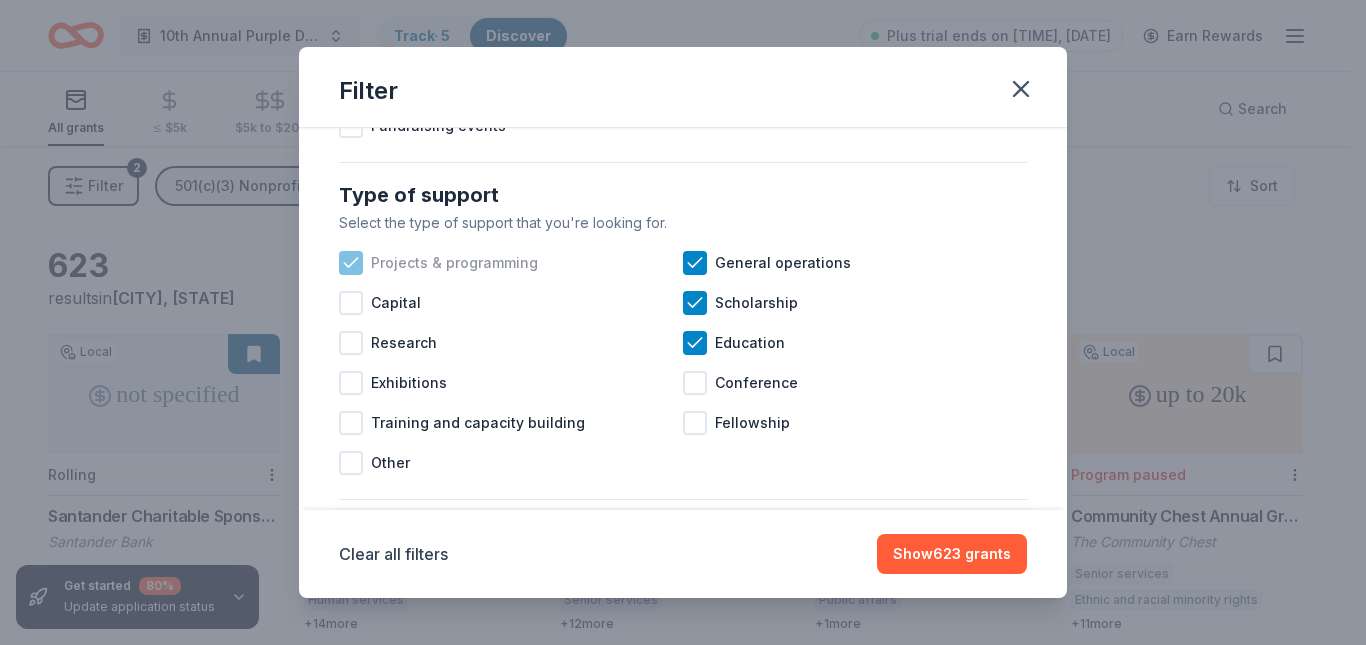 scroll, scrollTop: 800, scrollLeft: 0, axis: vertical 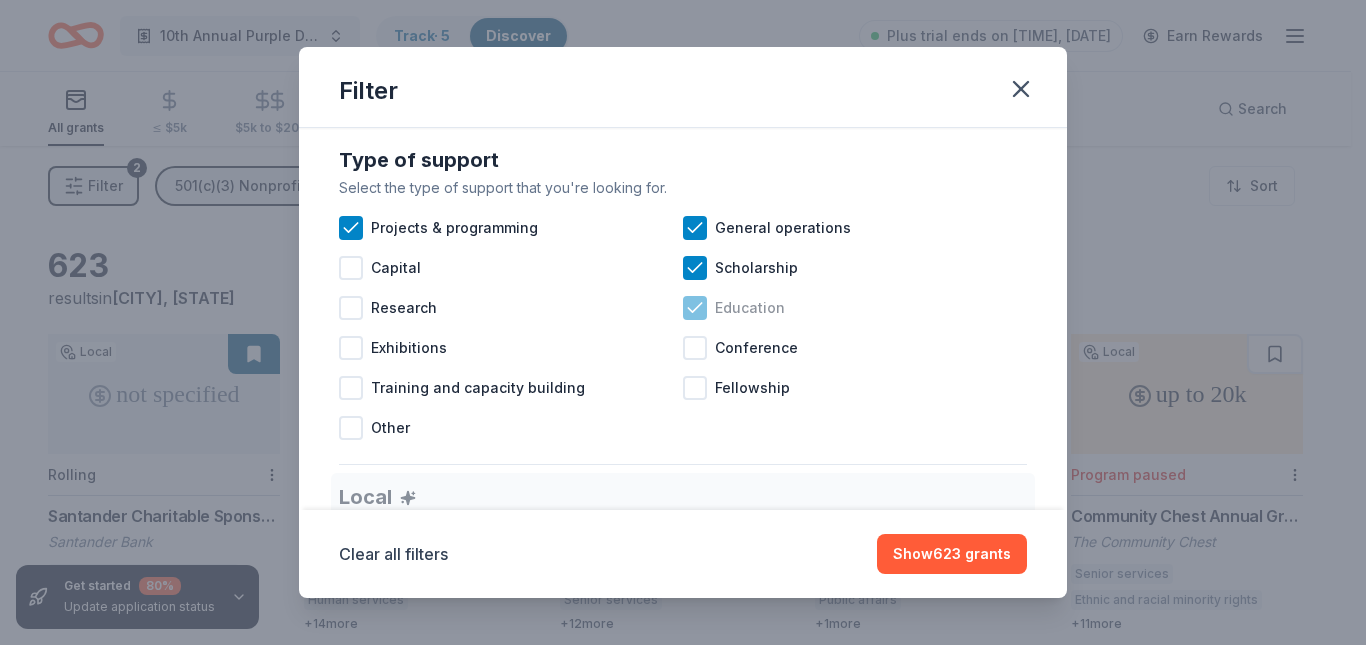 click 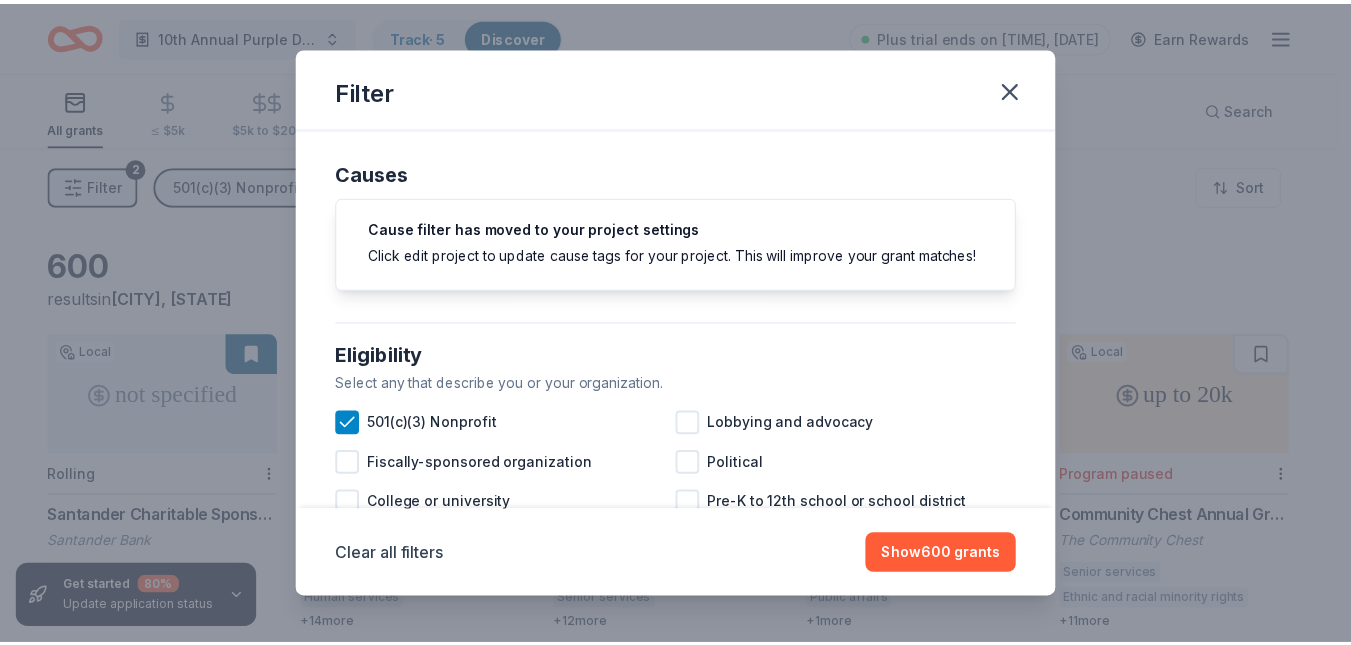 scroll, scrollTop: 0, scrollLeft: 0, axis: both 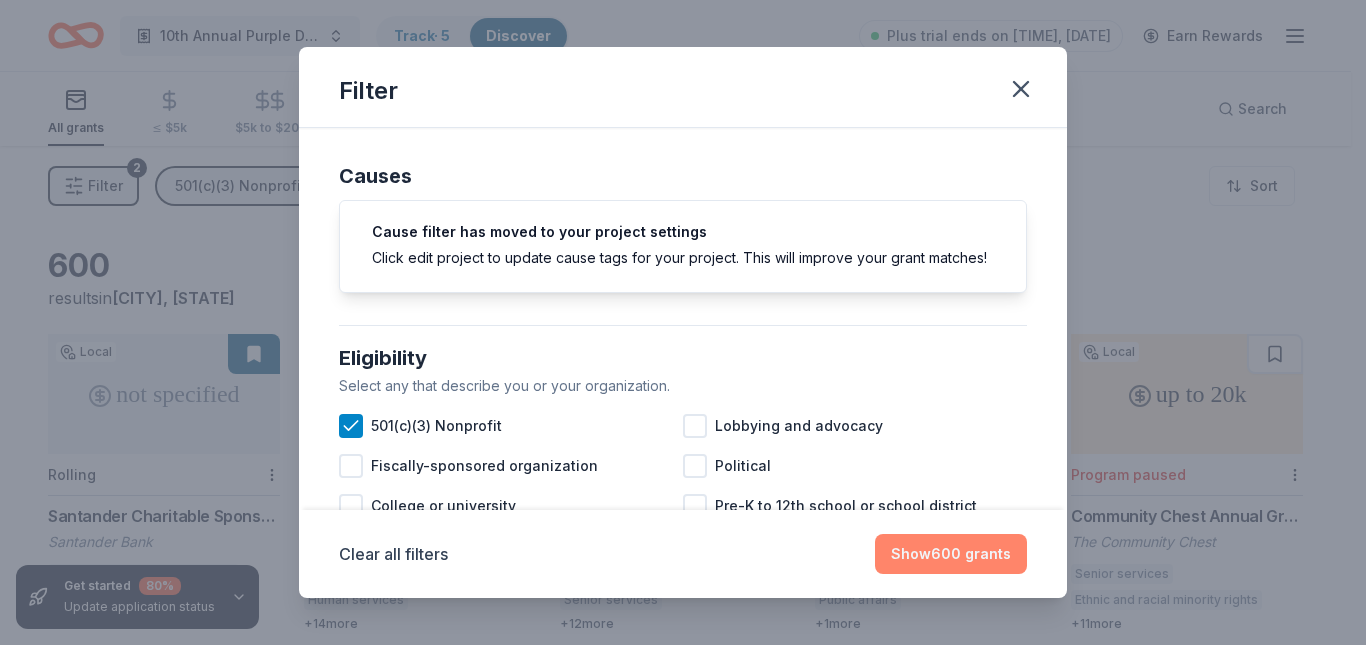 click on "Show  600   grants" at bounding box center [951, 554] 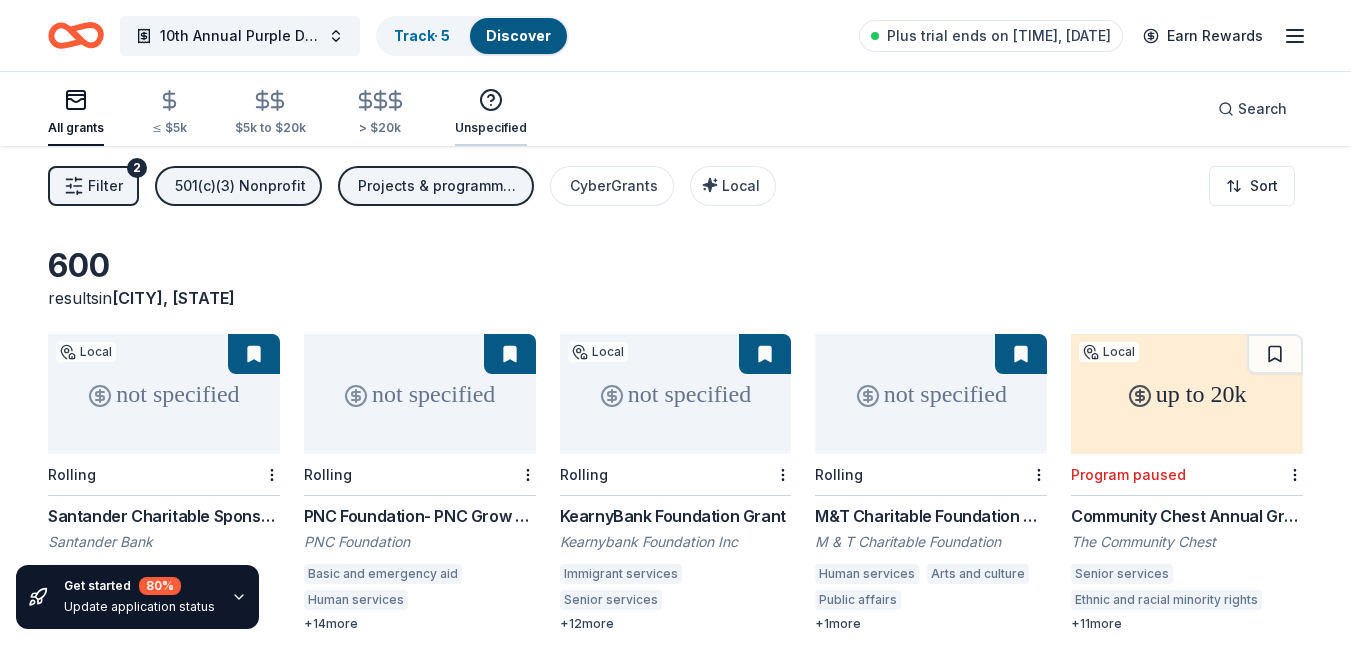 click on "Unspecified" at bounding box center (491, 112) 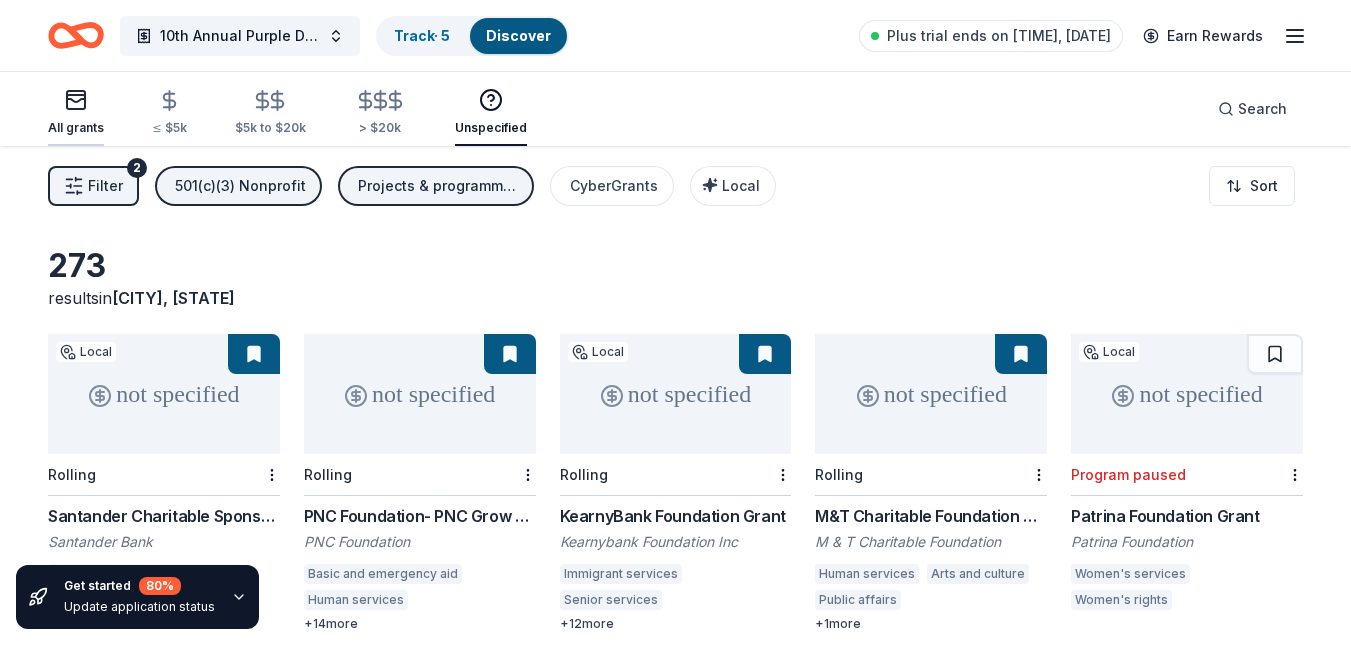 click on "All grants" at bounding box center [76, 128] 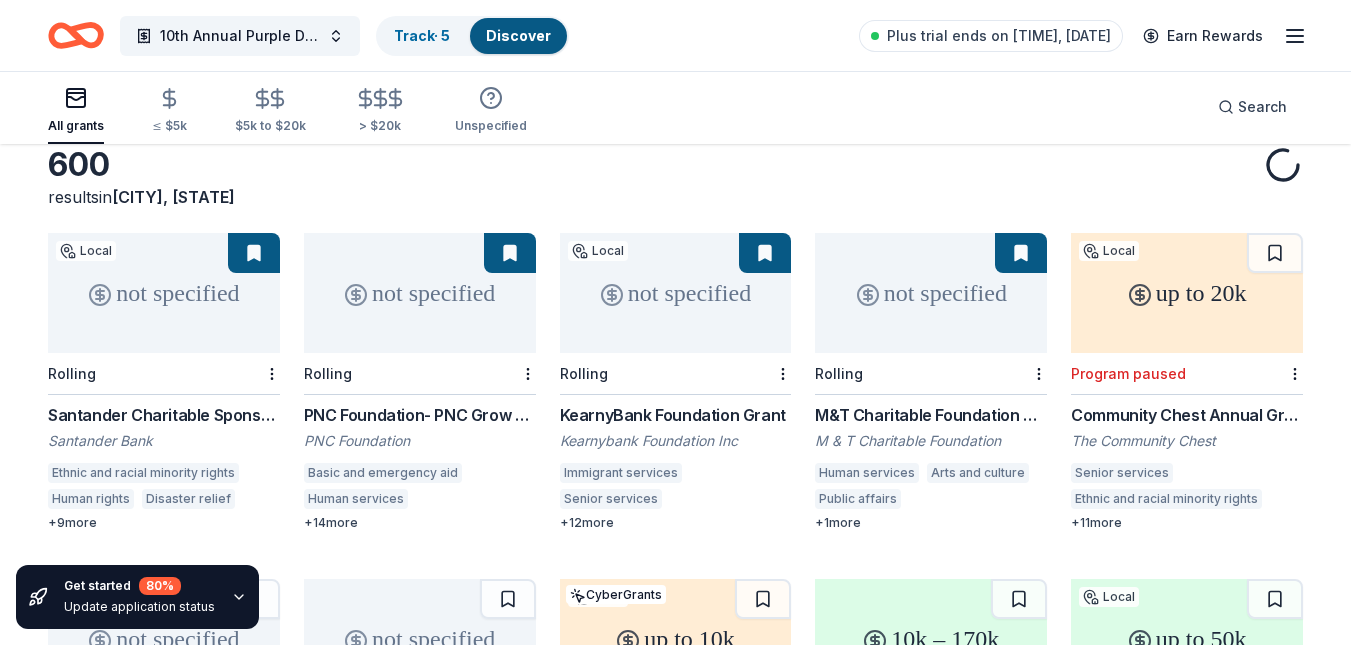 scroll, scrollTop: 0, scrollLeft: 0, axis: both 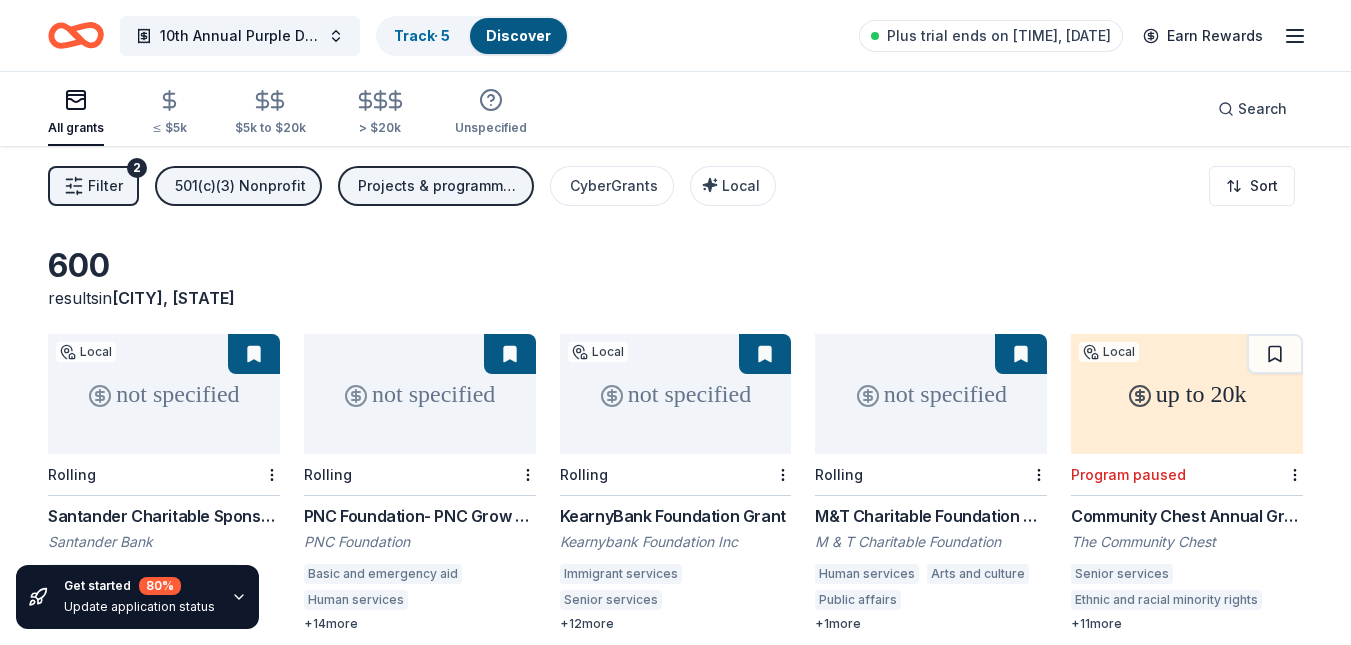 click on "Discover" at bounding box center (518, 35) 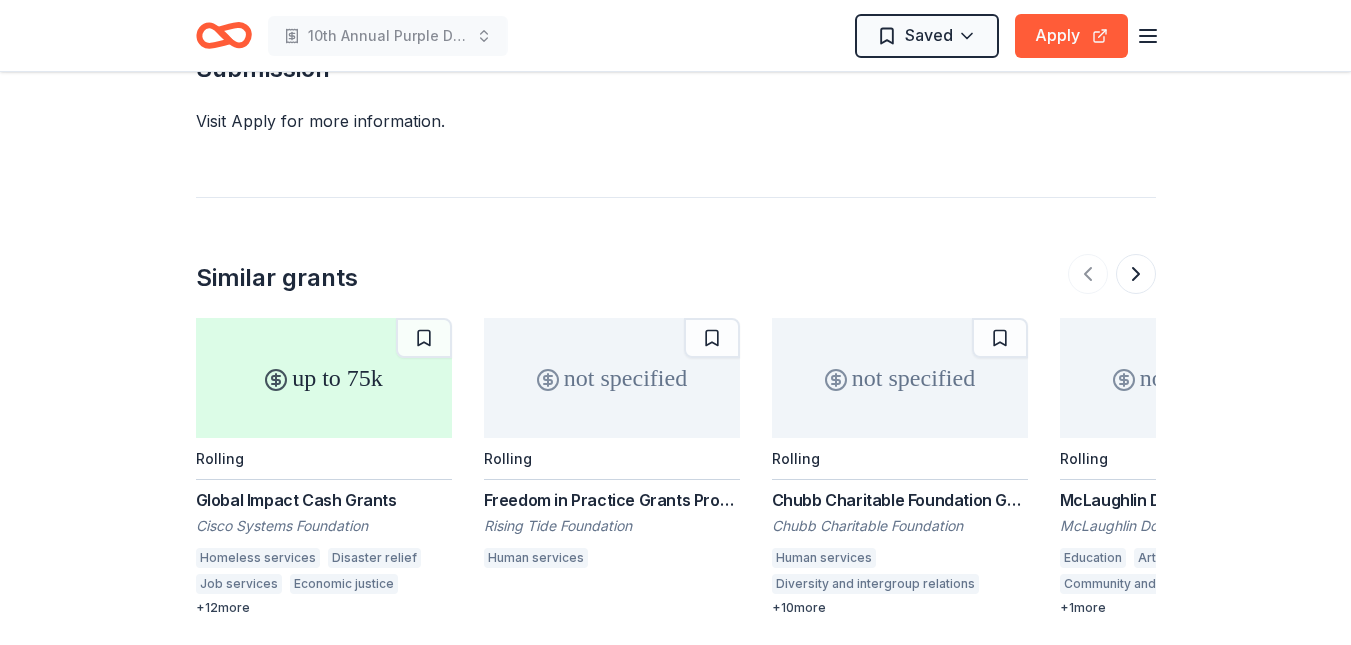 scroll, scrollTop: 2000, scrollLeft: 0, axis: vertical 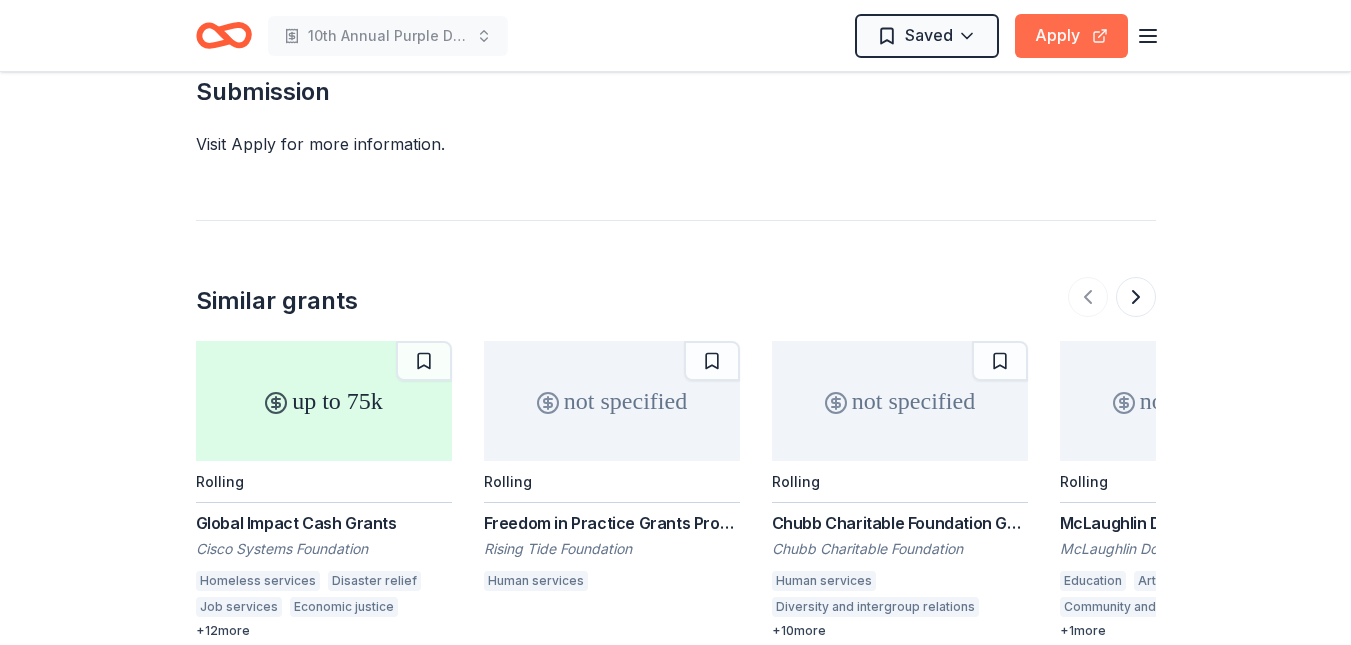 click on "Apply" at bounding box center (1071, 36) 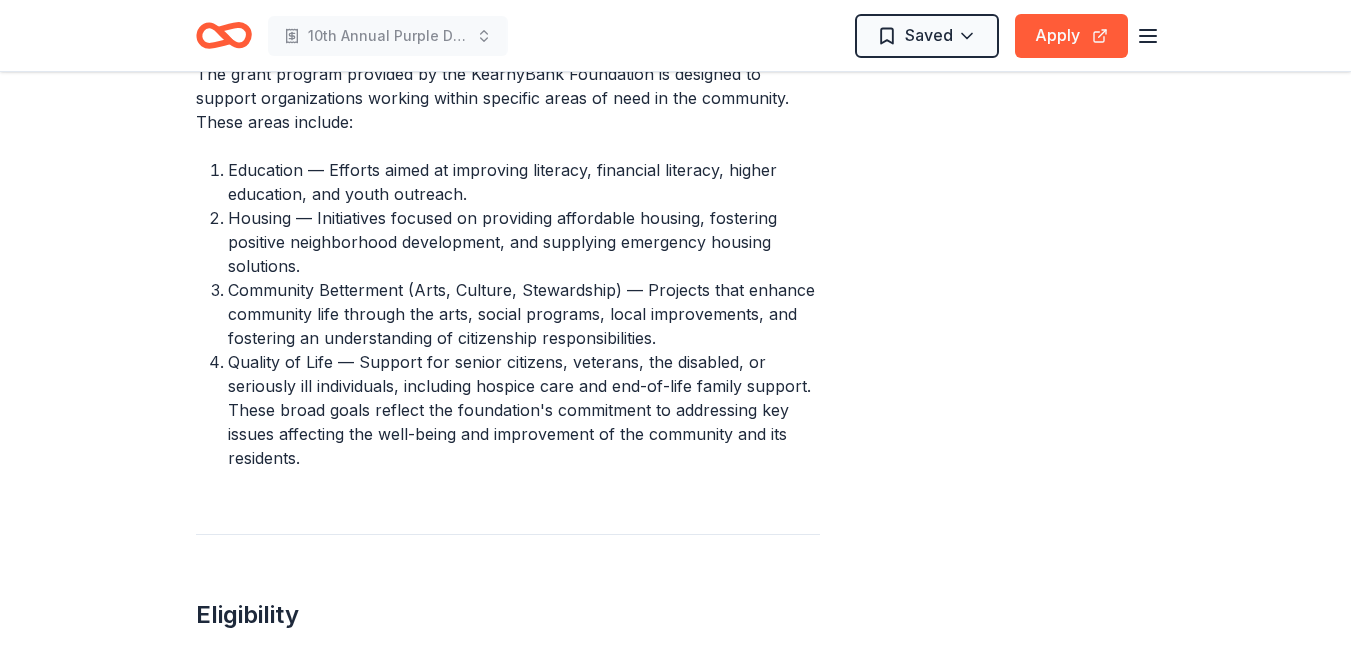 scroll, scrollTop: 766, scrollLeft: 0, axis: vertical 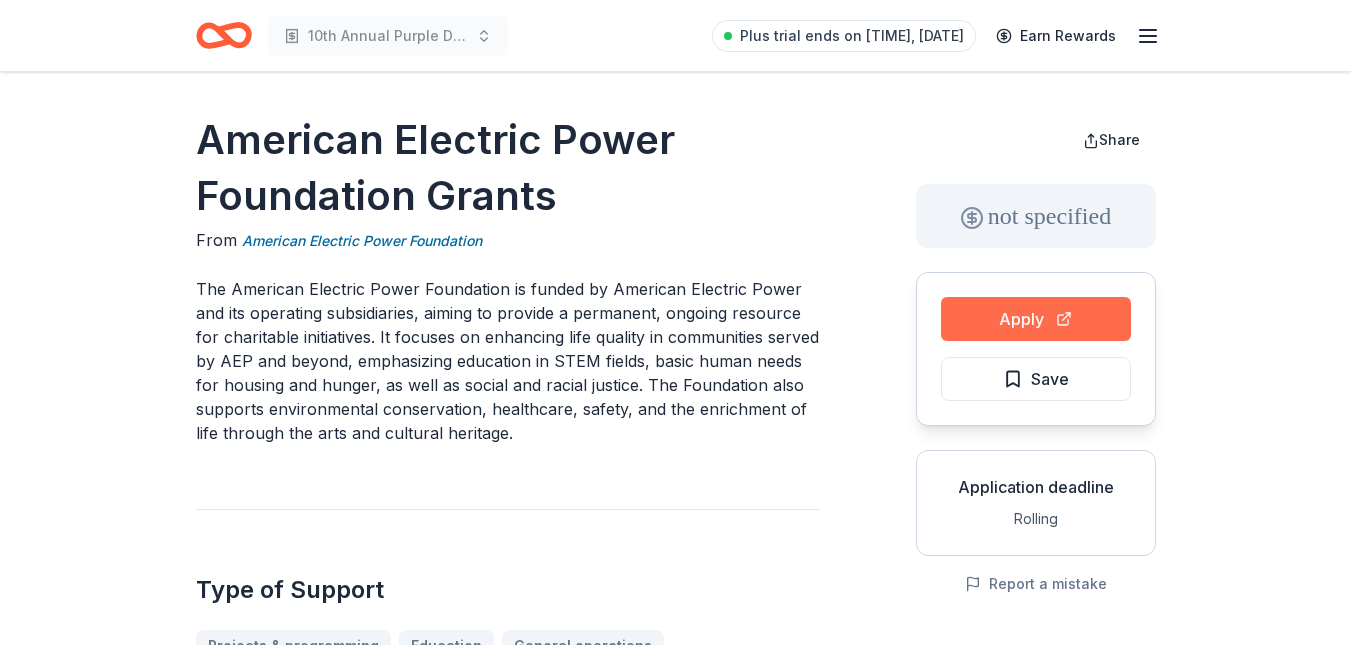 click on "Apply" at bounding box center [1036, 319] 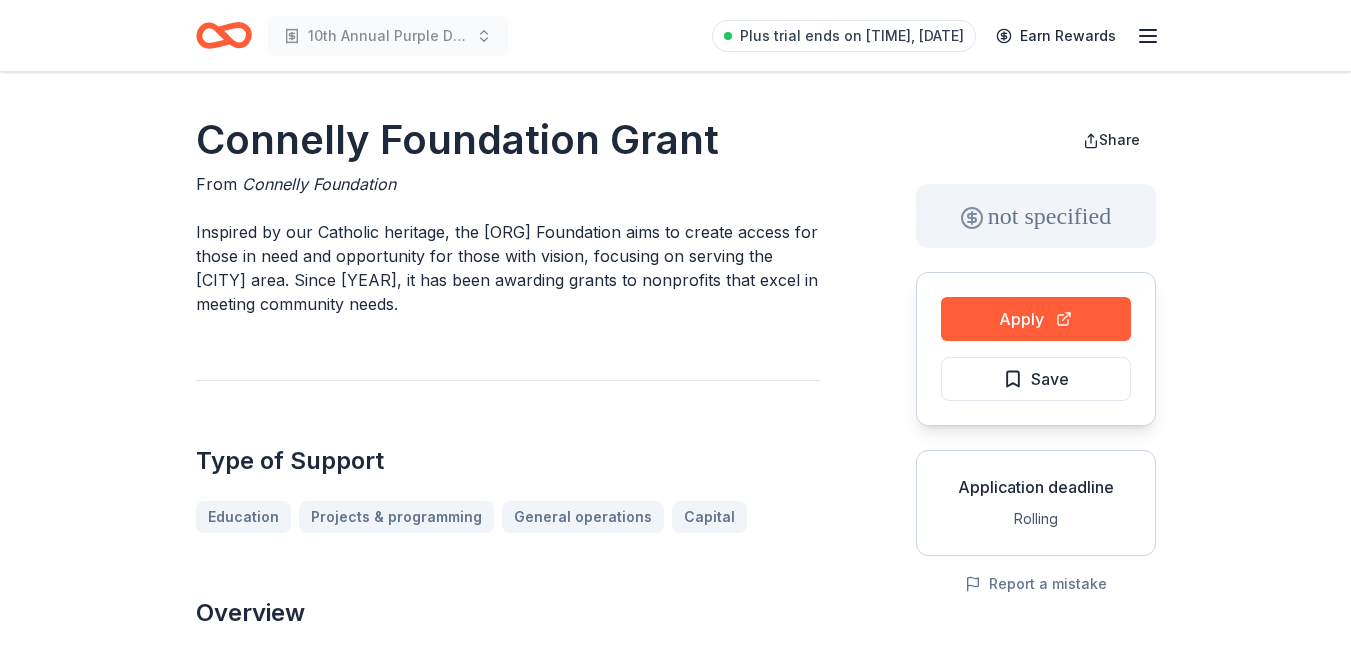 scroll, scrollTop: 0, scrollLeft: 0, axis: both 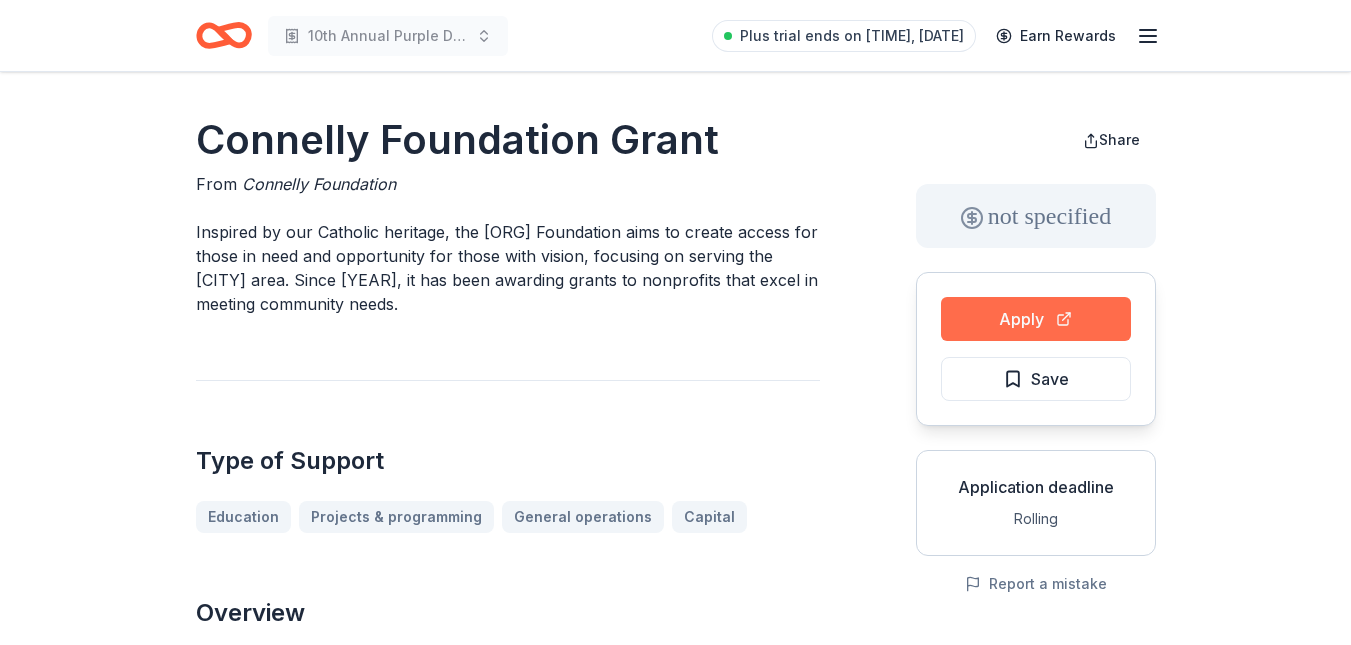 click on "Apply" at bounding box center [1036, 319] 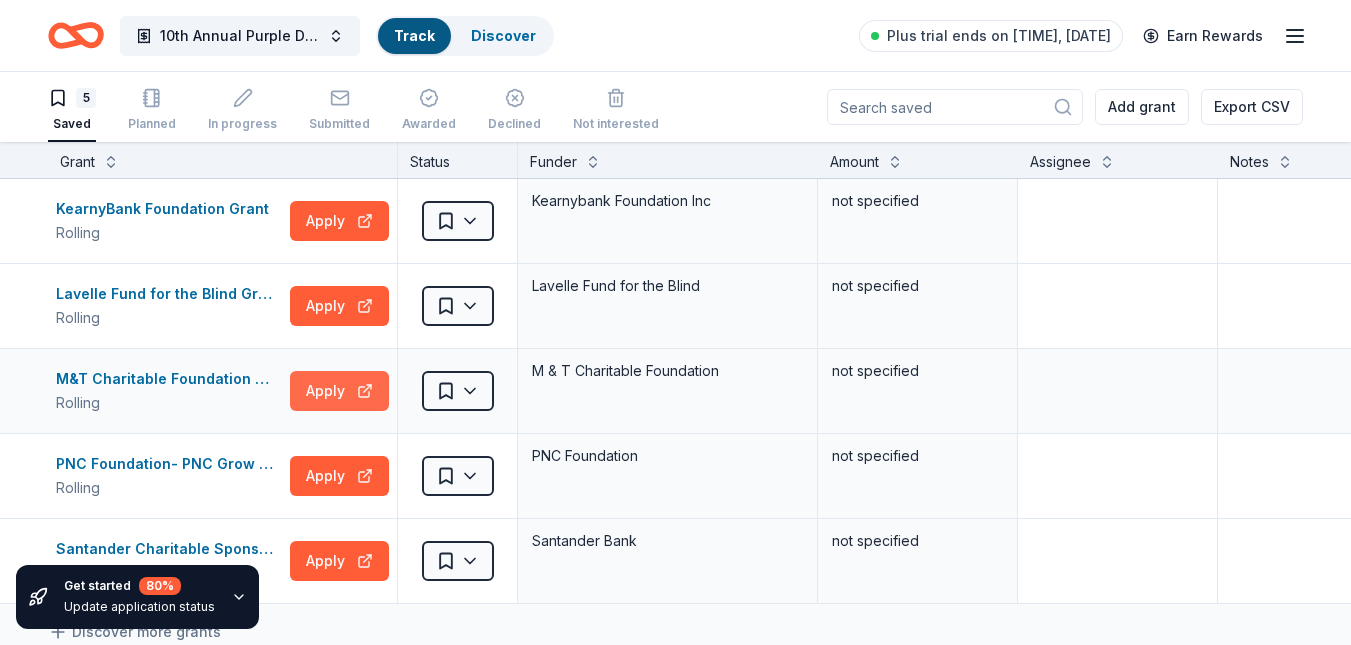 scroll, scrollTop: 0, scrollLeft: 0, axis: both 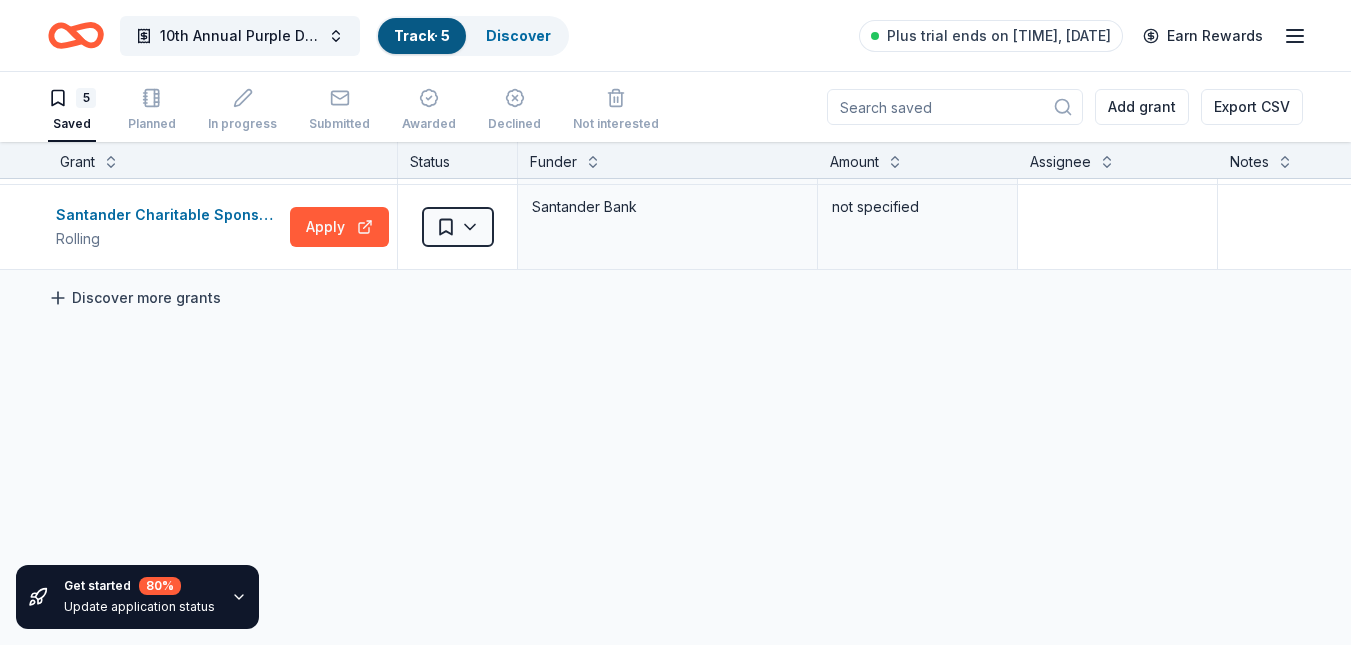 click on "Discover more grants" at bounding box center (134, 298) 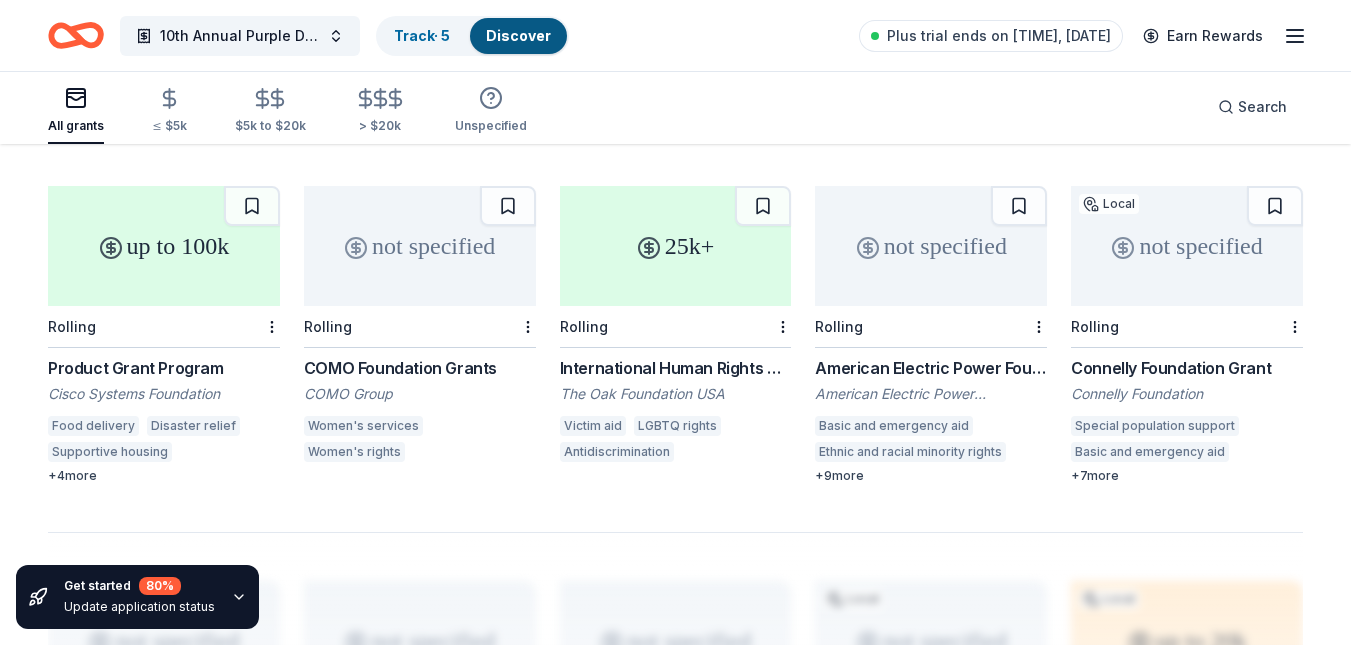 scroll, scrollTop: 1193, scrollLeft: 0, axis: vertical 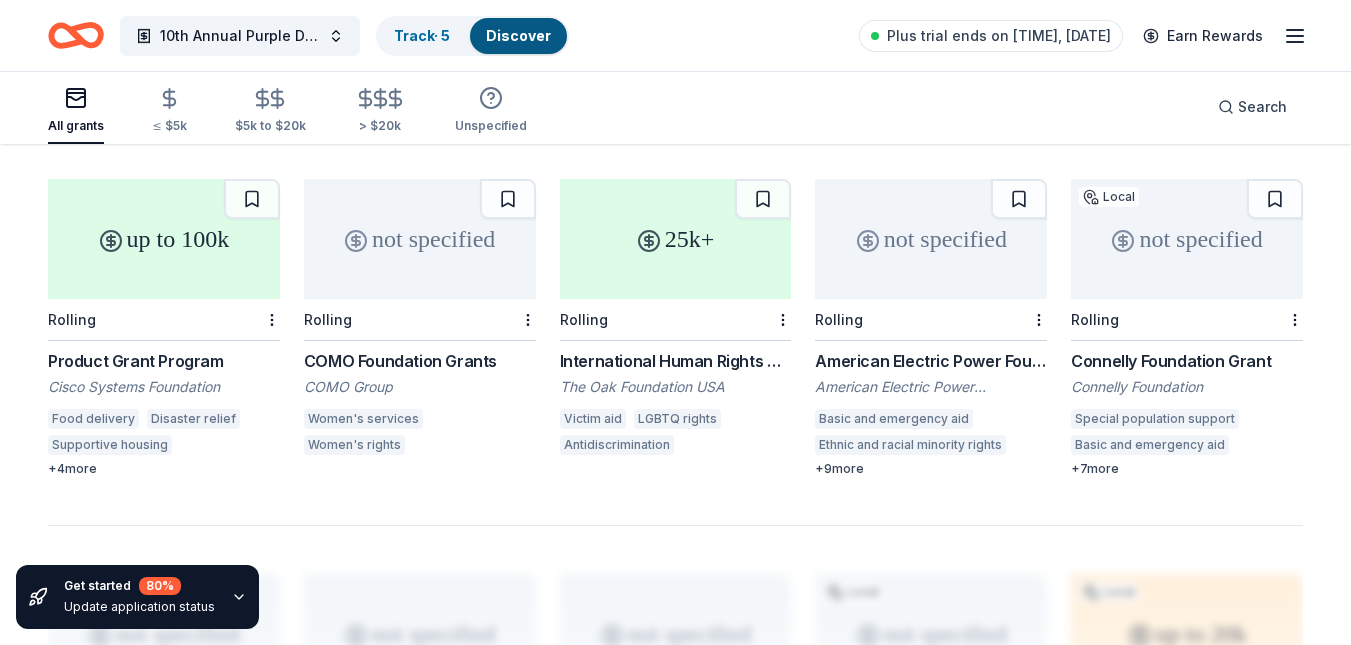 click on "International Human Rights Grant Programme" at bounding box center (676, 361) 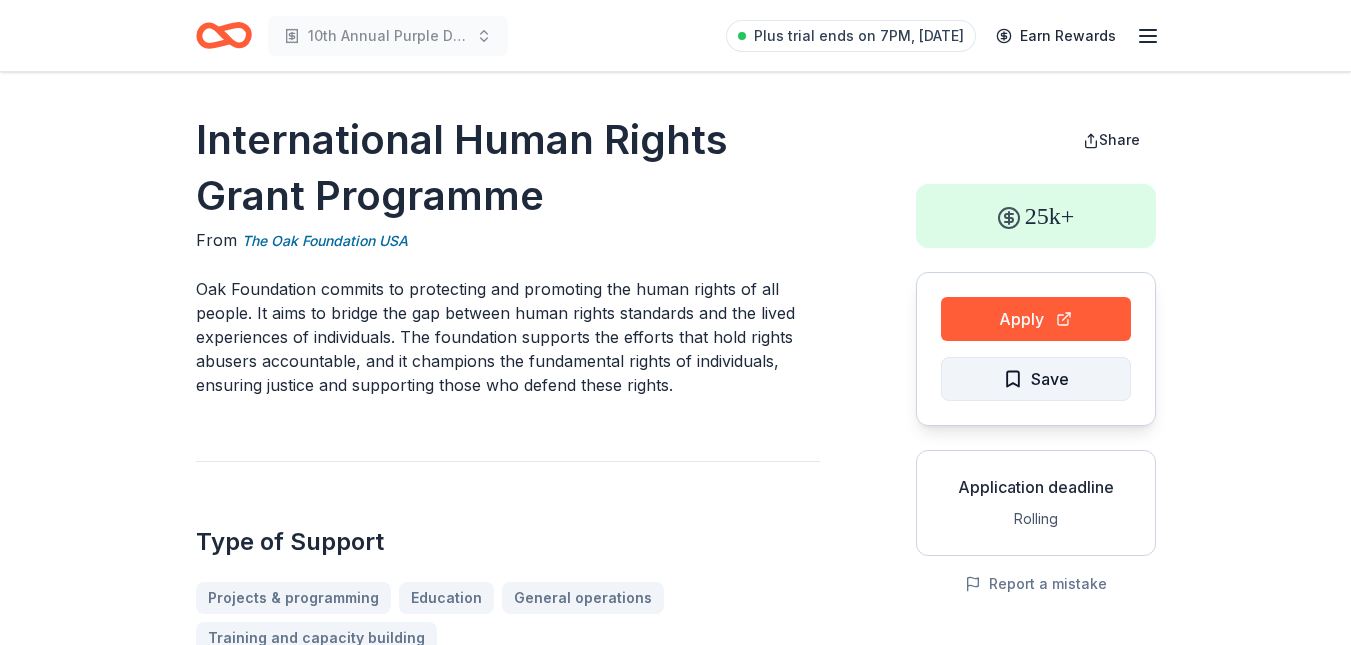 scroll, scrollTop: 0, scrollLeft: 0, axis: both 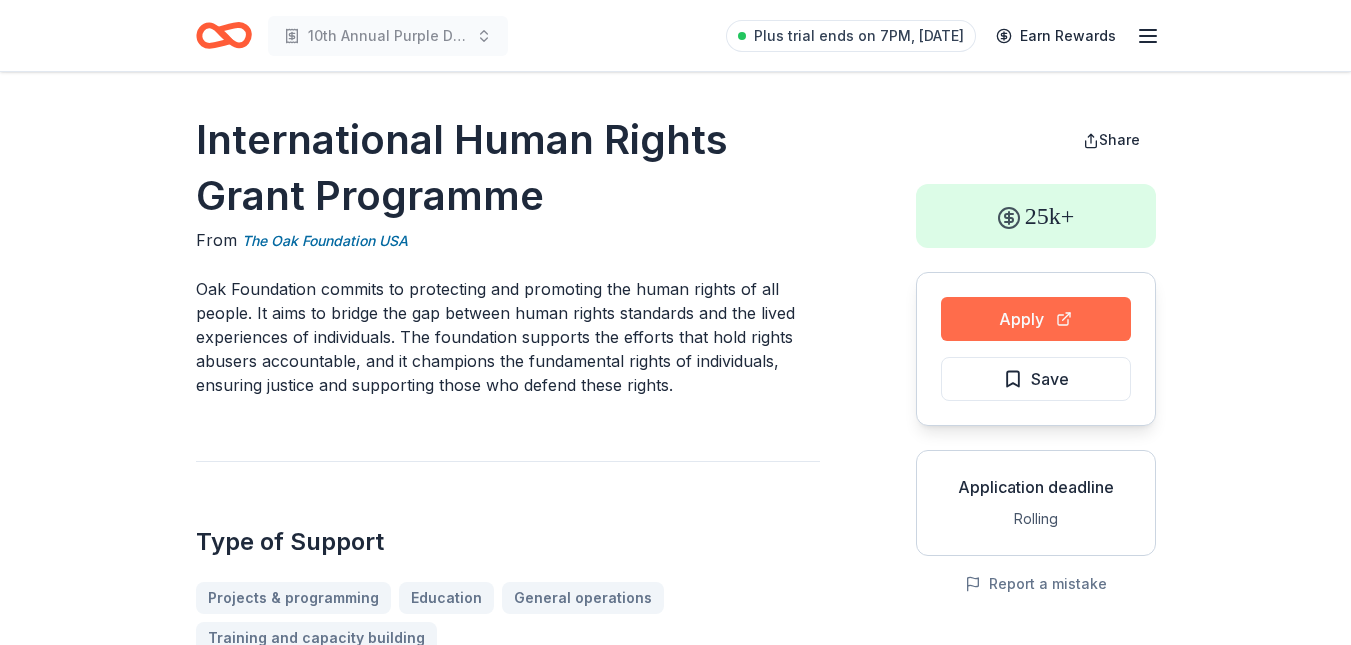 click on "Apply" at bounding box center [1036, 319] 